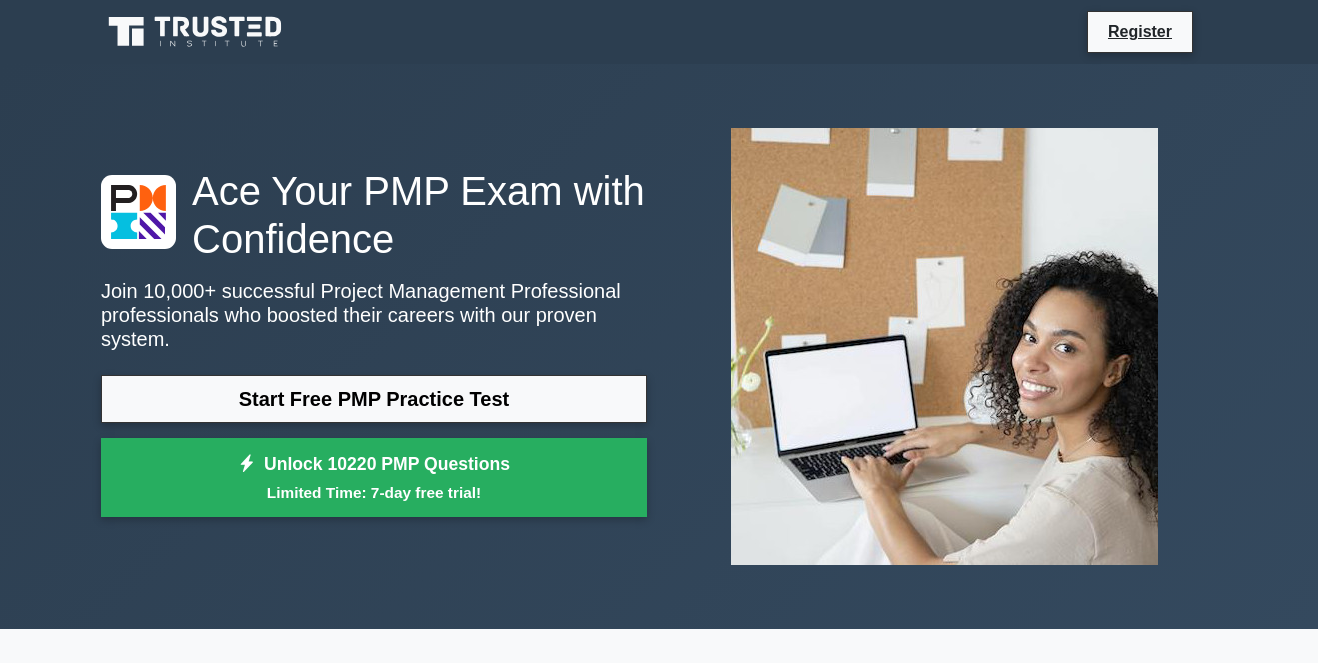 scroll, scrollTop: 0, scrollLeft: 0, axis: both 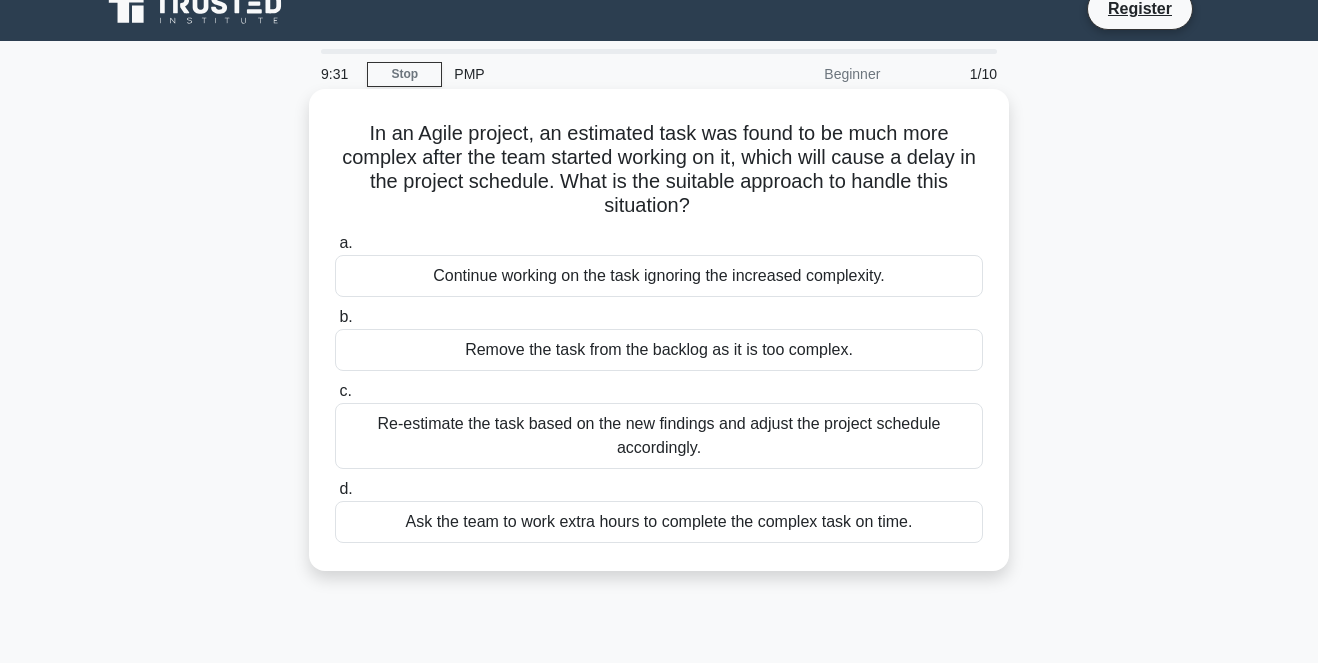 click on "Re-estimate the task based on the new findings and adjust the project schedule accordingly." at bounding box center [659, 436] 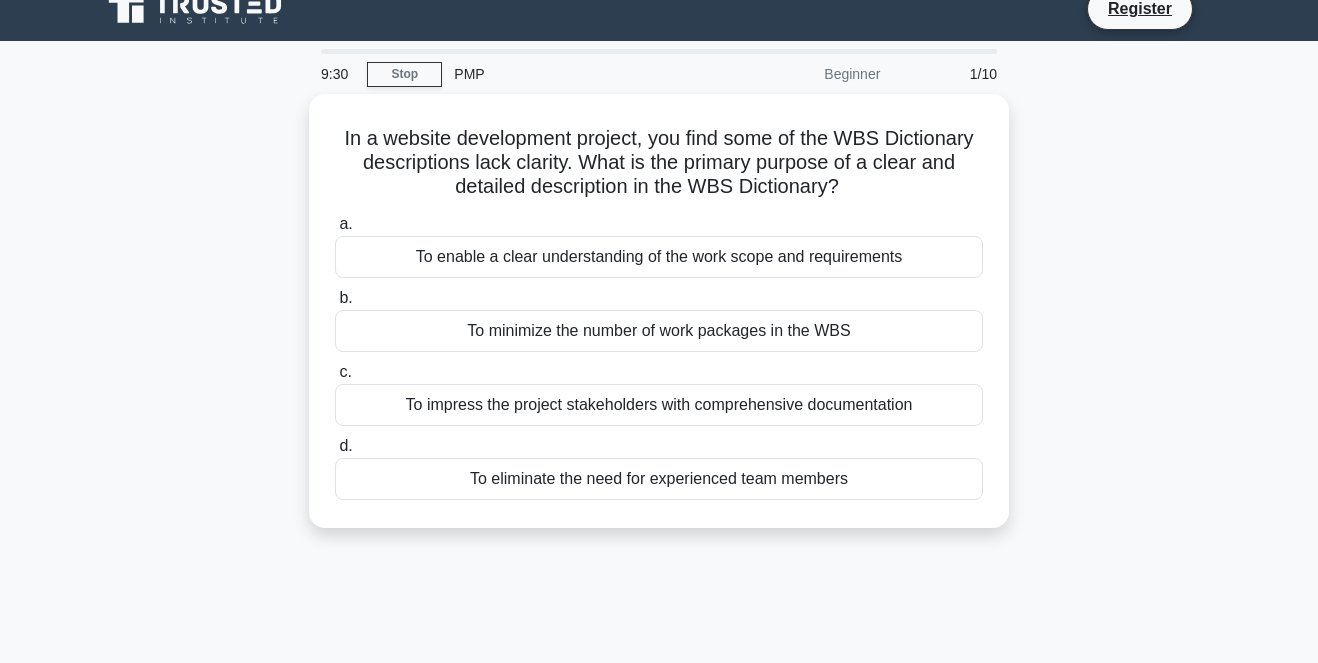 scroll, scrollTop: 0, scrollLeft: 0, axis: both 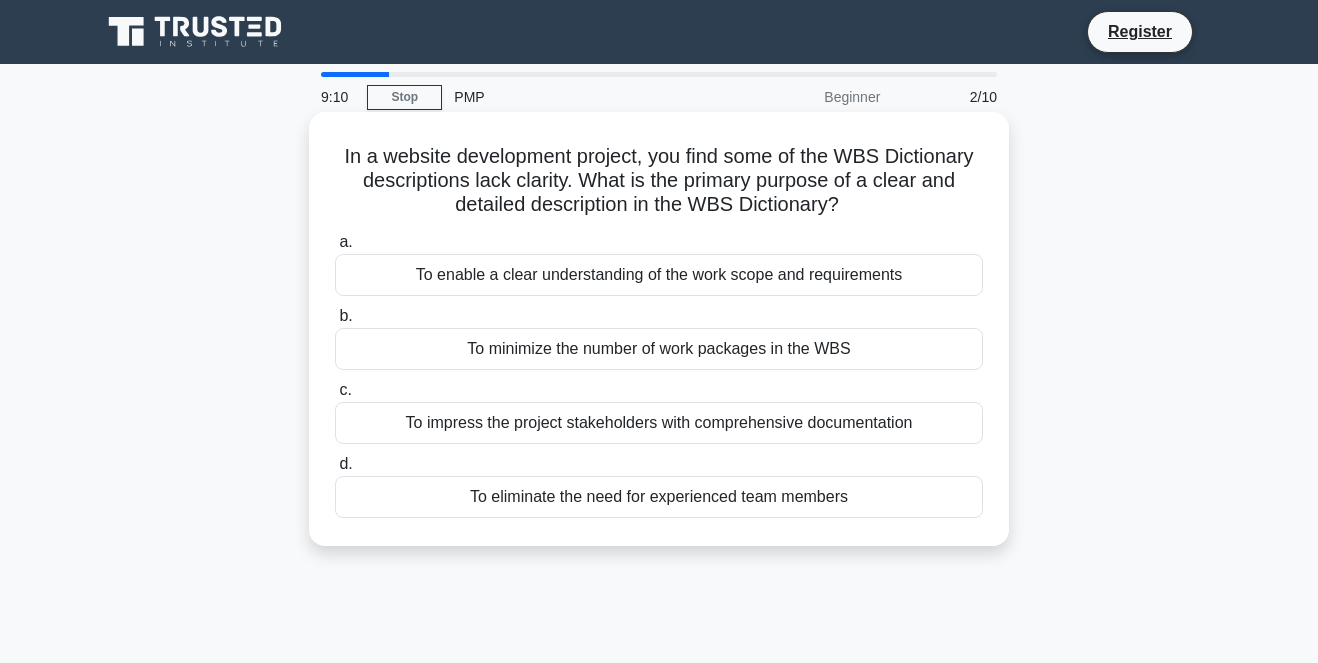 click on "To enable a clear understanding of the work scope and requirements" at bounding box center [659, 275] 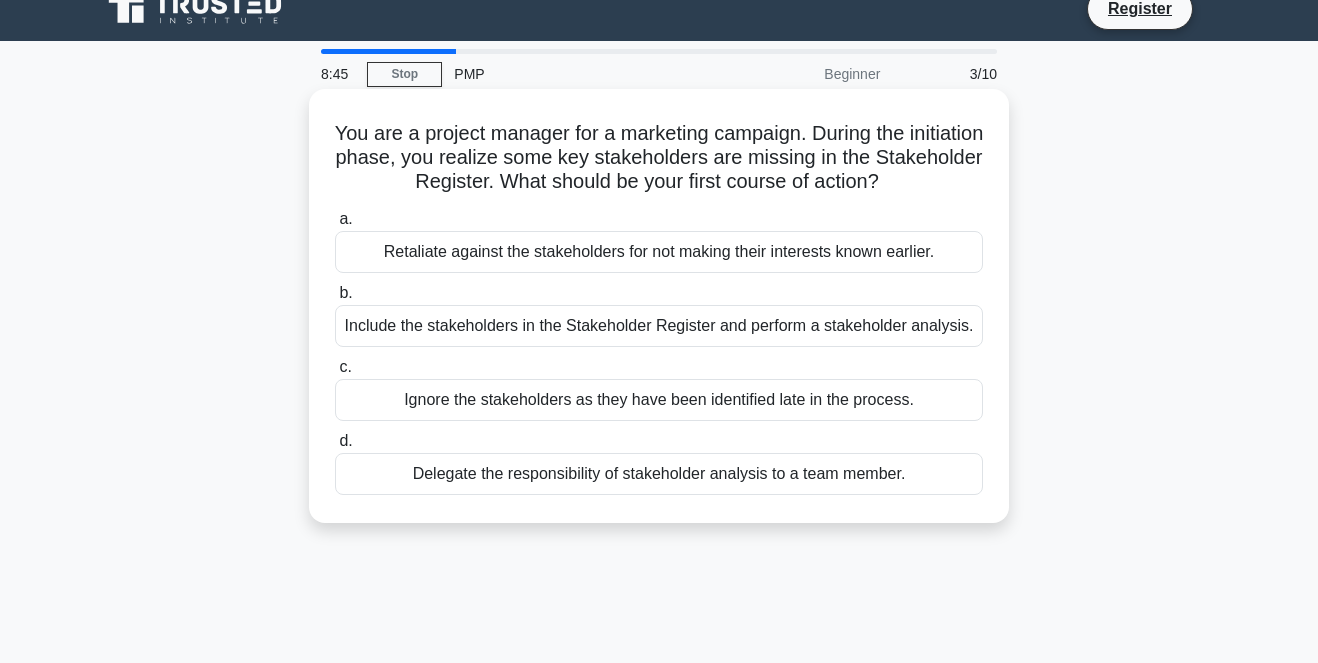 scroll, scrollTop: 26, scrollLeft: 0, axis: vertical 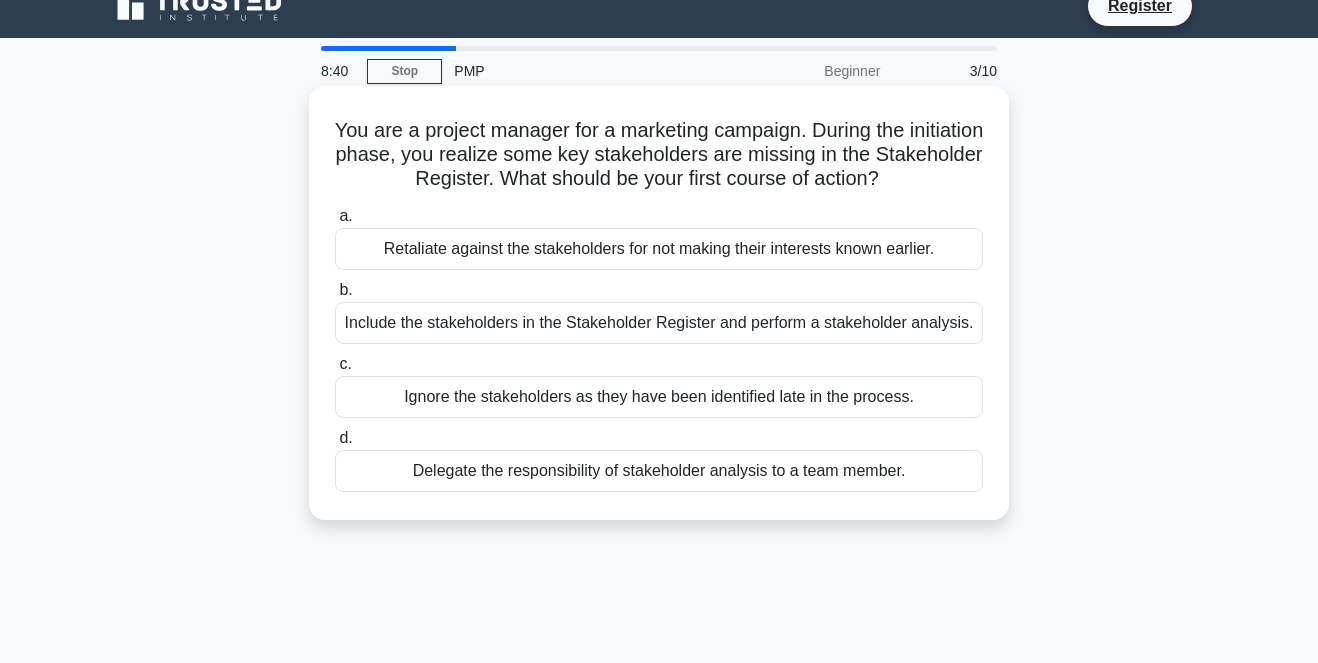 click on "a.
Retaliate against the stakeholders for not making their interests known earlier.
b.
Include the stakeholders in the Stakeholder Register and perform a stakeholder analysis.
c. d." at bounding box center [659, 348] 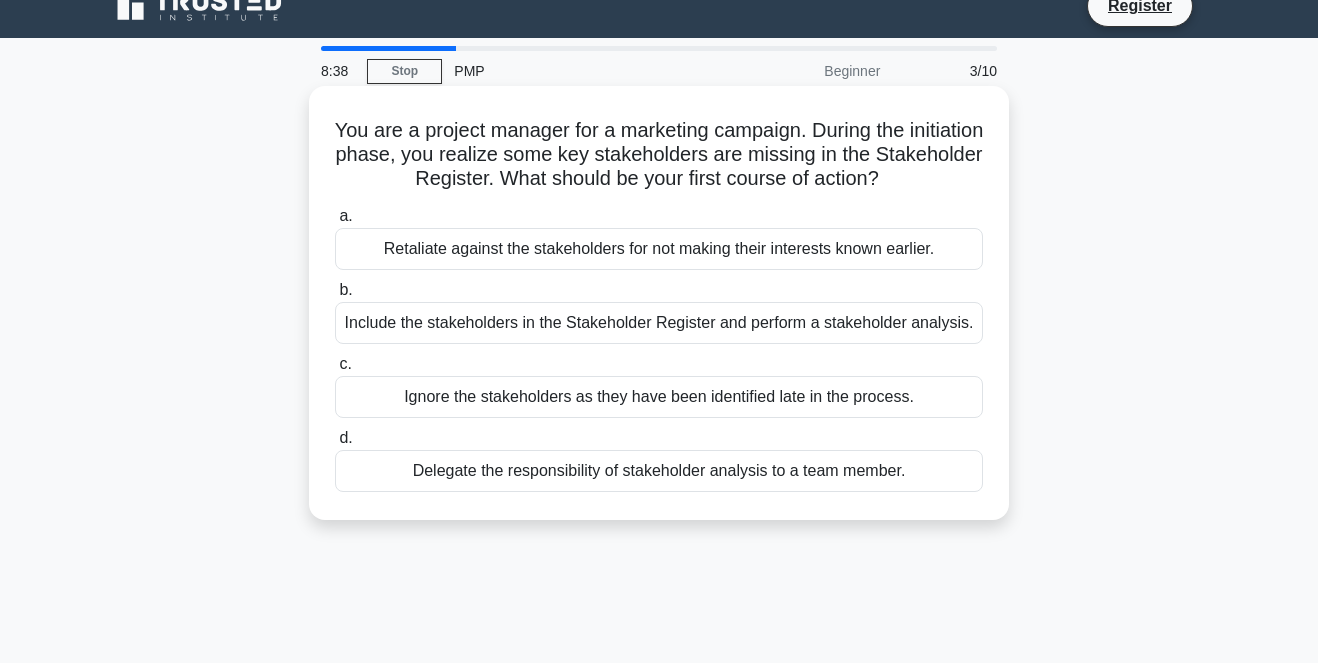 click on "Delegate the responsibility of stakeholder analysis to a team member." at bounding box center [659, 471] 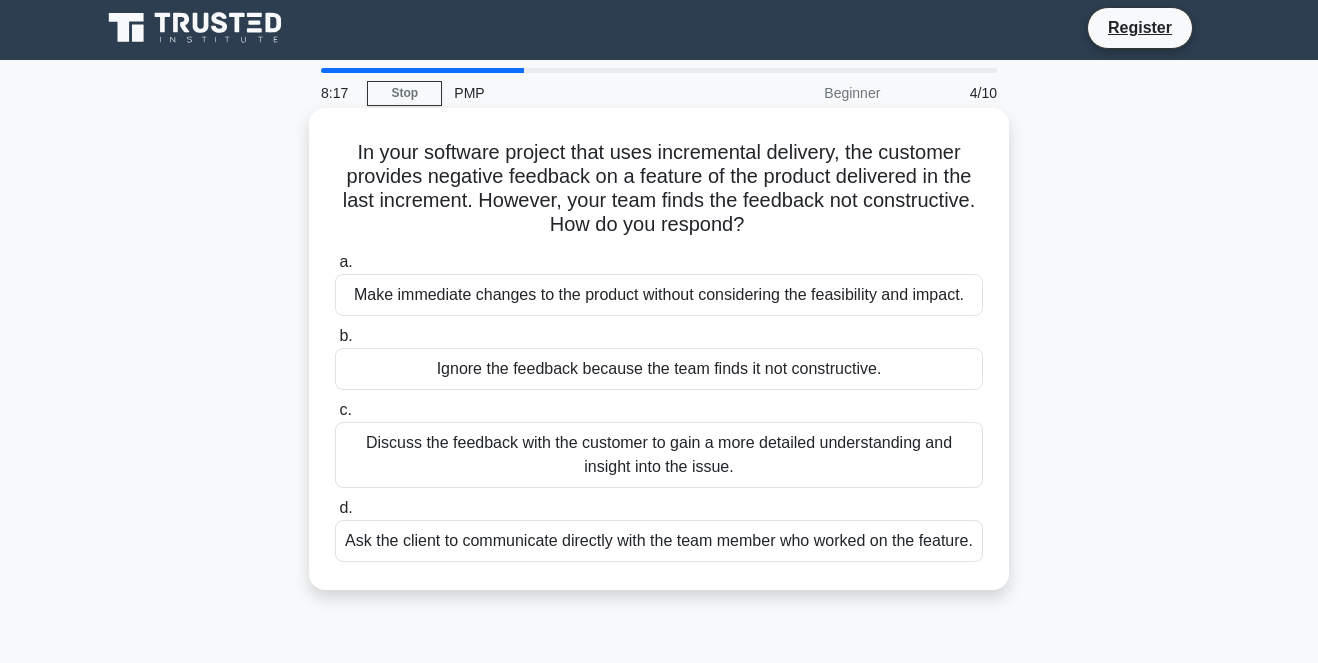 scroll, scrollTop: 15, scrollLeft: 0, axis: vertical 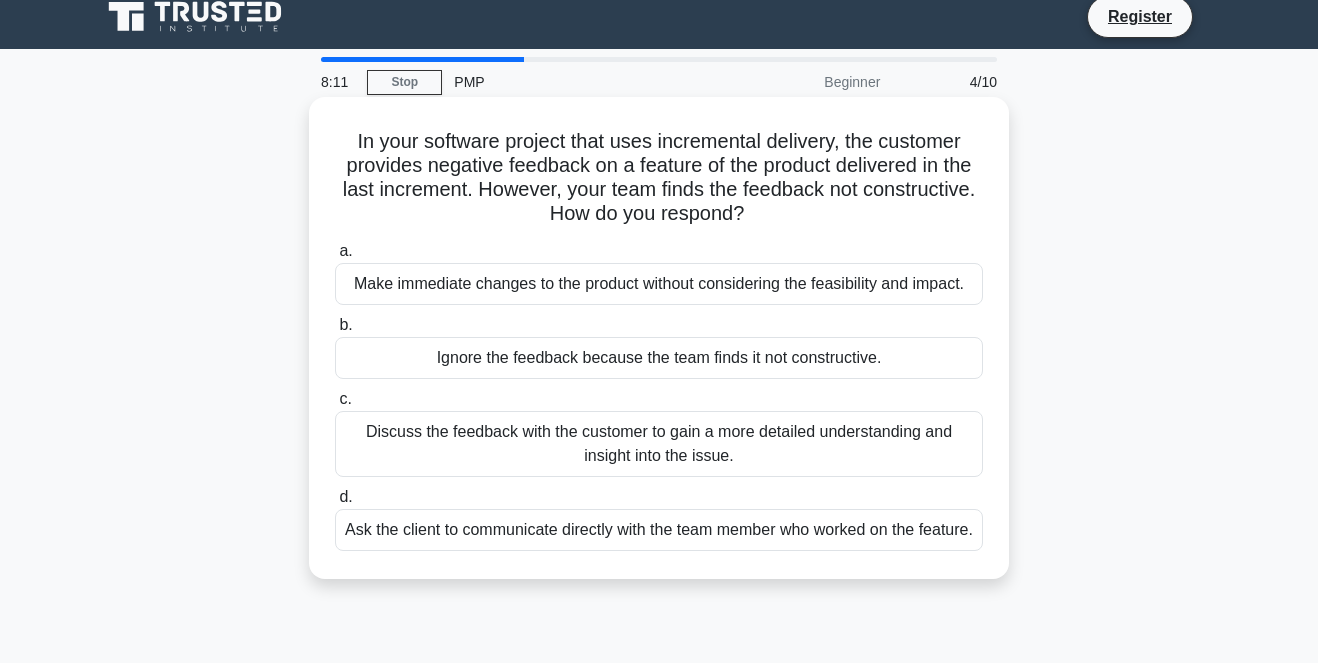 click on "Discuss the feedback with the customer to gain a more detailed understanding and insight into the issue." at bounding box center (659, 444) 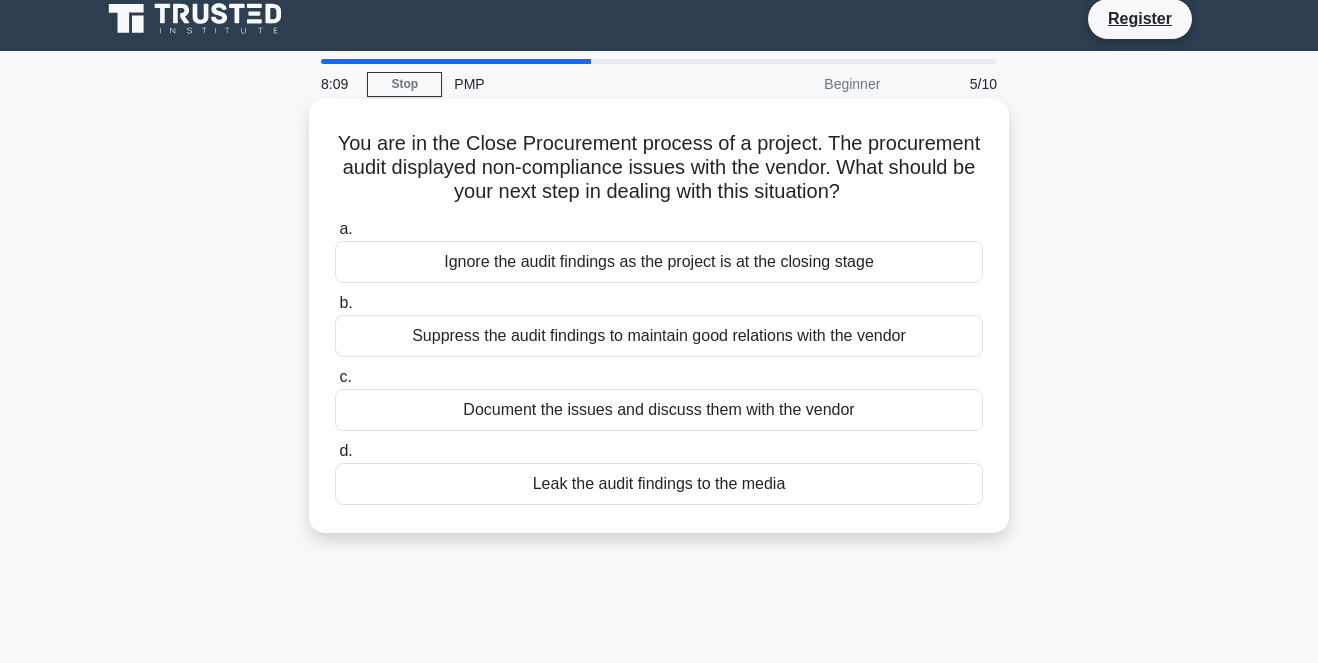scroll, scrollTop: 16, scrollLeft: 0, axis: vertical 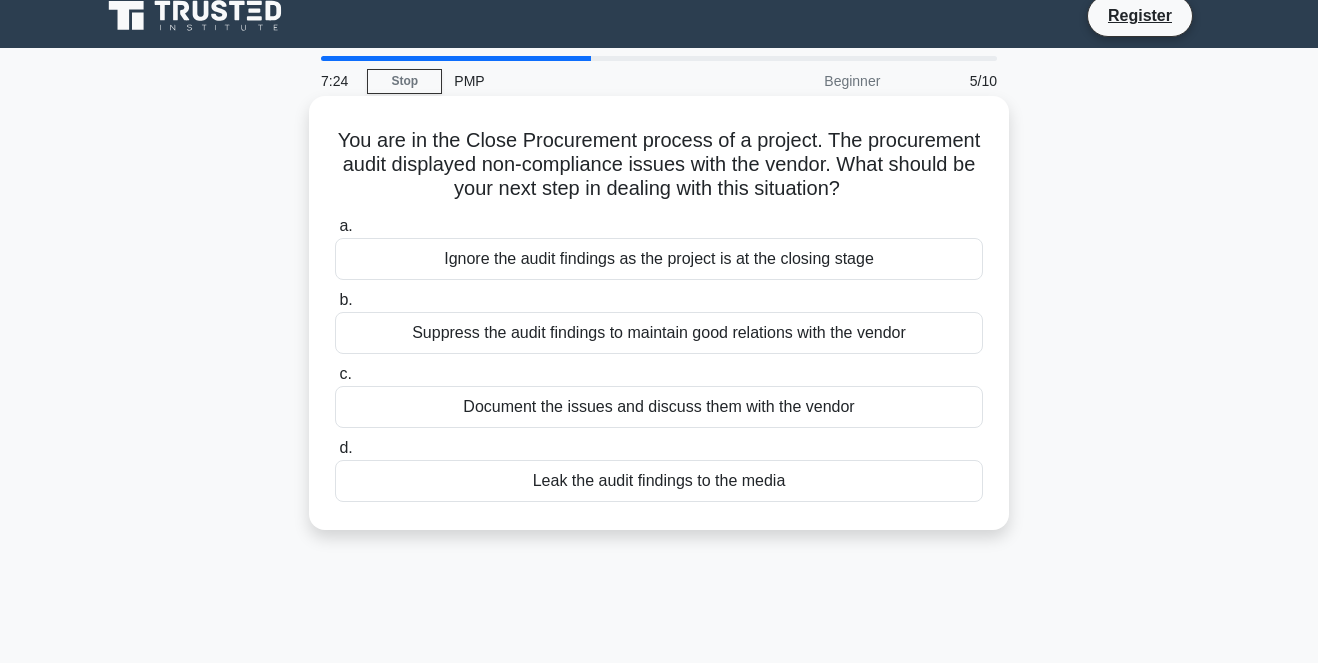 click on "Suppress the audit findings to maintain good relations with the vendor" at bounding box center (659, 333) 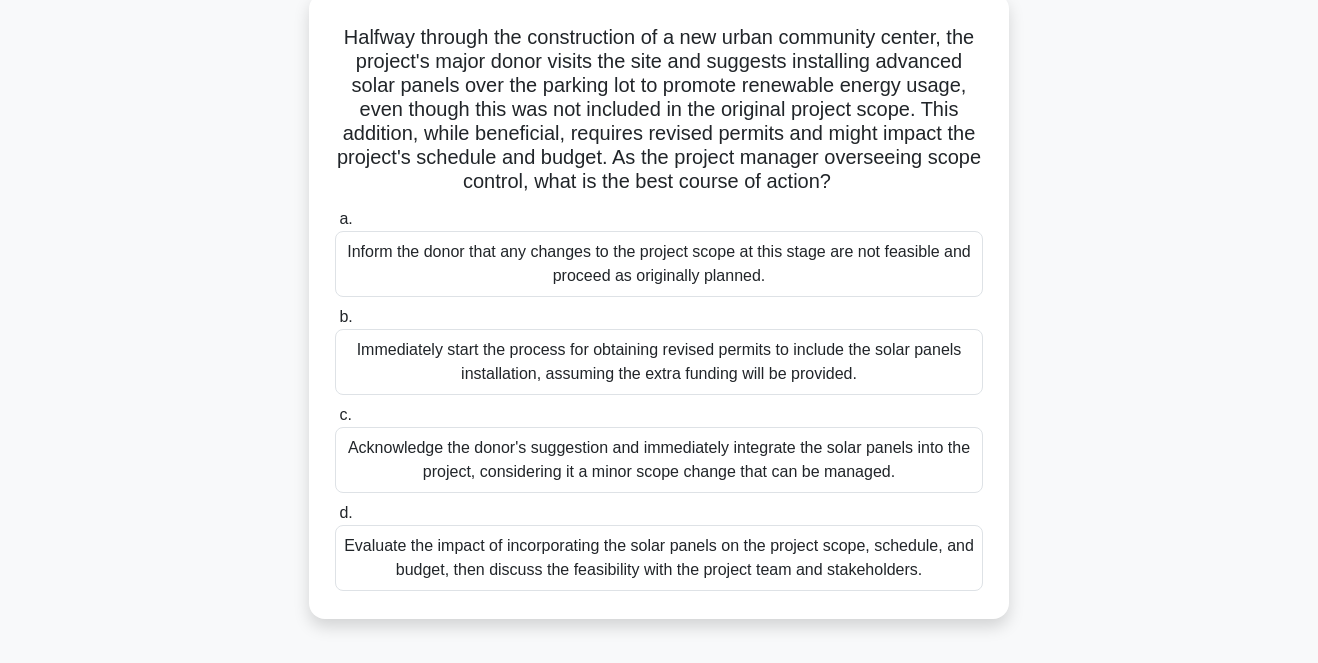 scroll, scrollTop: 136, scrollLeft: 0, axis: vertical 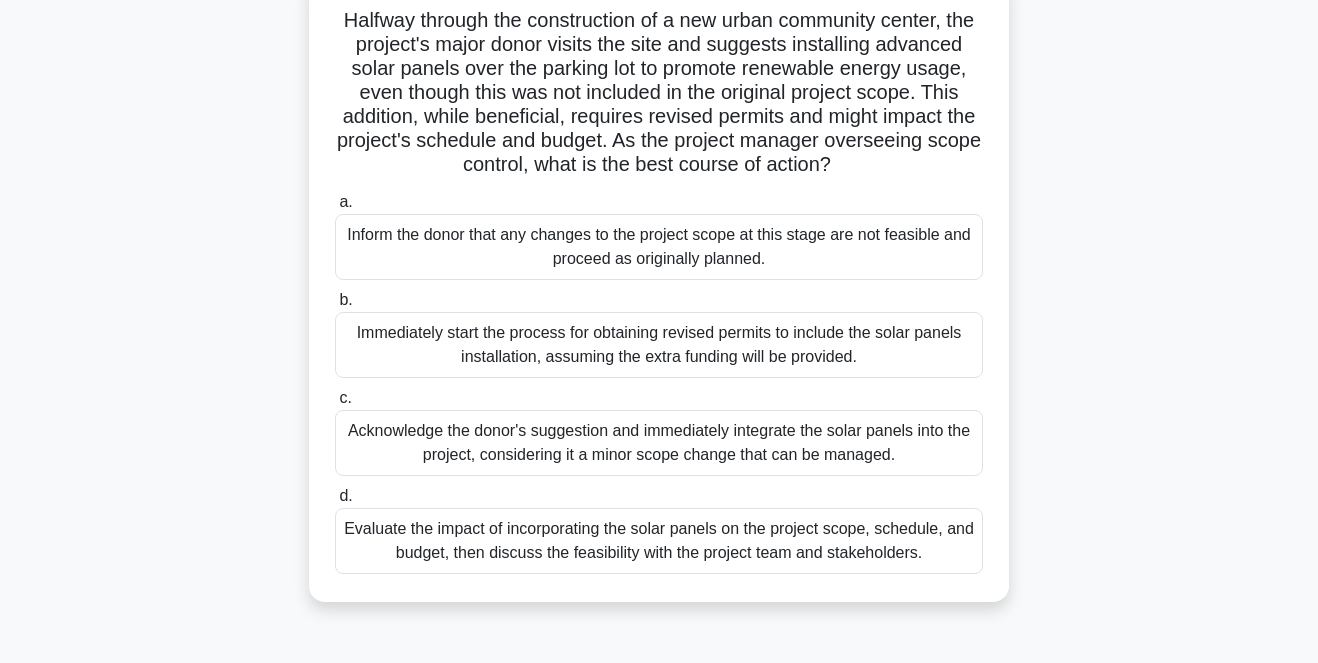 click on "Evaluate the impact of incorporating the solar panels on the project scope, schedule, and budget, then discuss the feasibility with the project team and stakeholders." at bounding box center (659, 541) 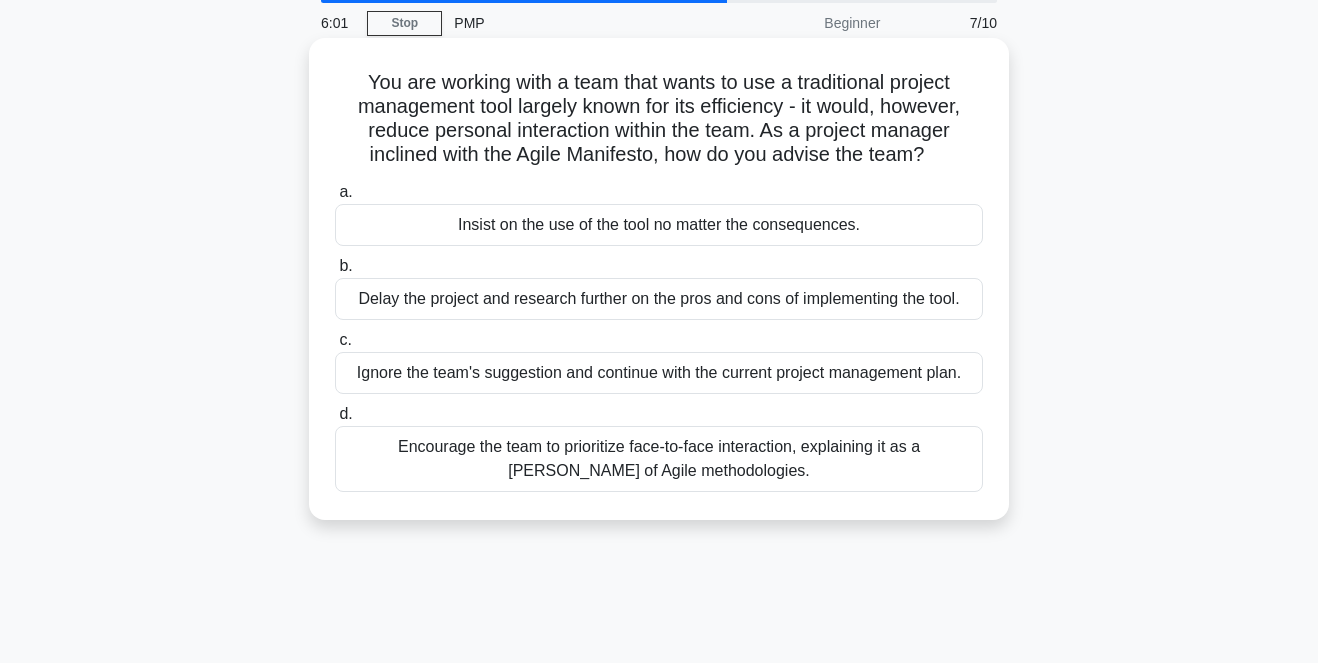 scroll, scrollTop: 97, scrollLeft: 0, axis: vertical 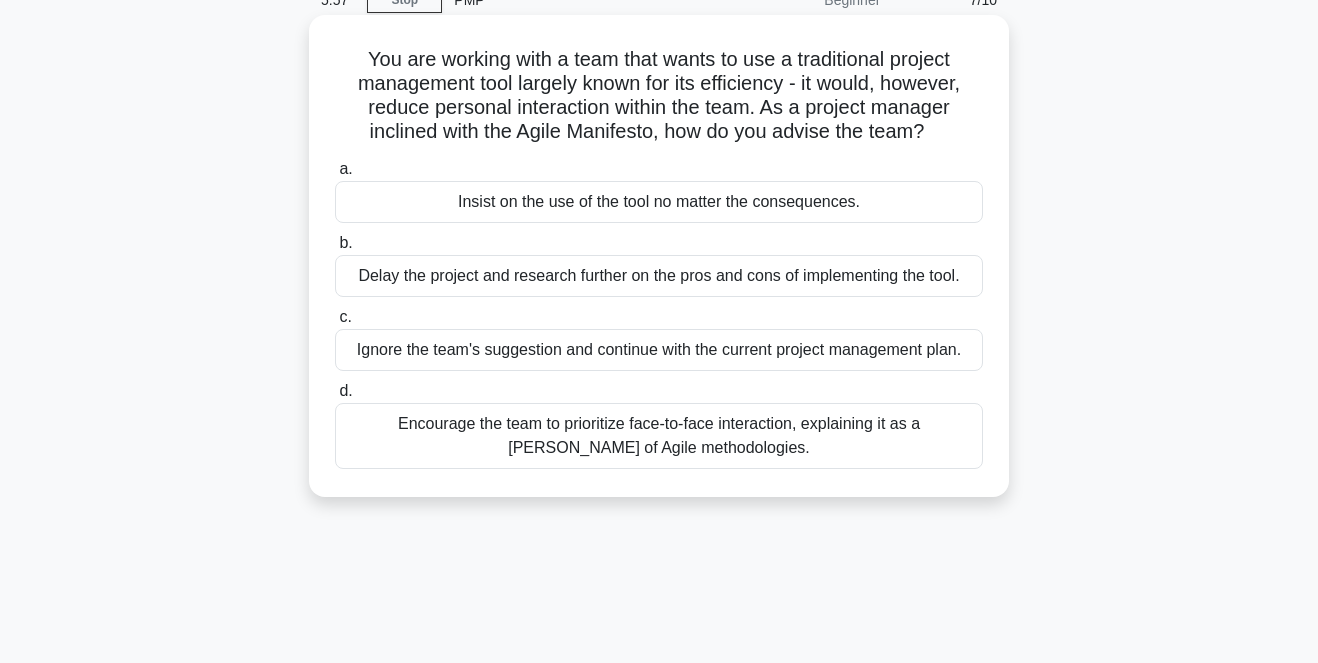click on "Encourage the team to prioritize face-to-face interaction, explaining it as a tenet of Agile methodologies." at bounding box center [659, 436] 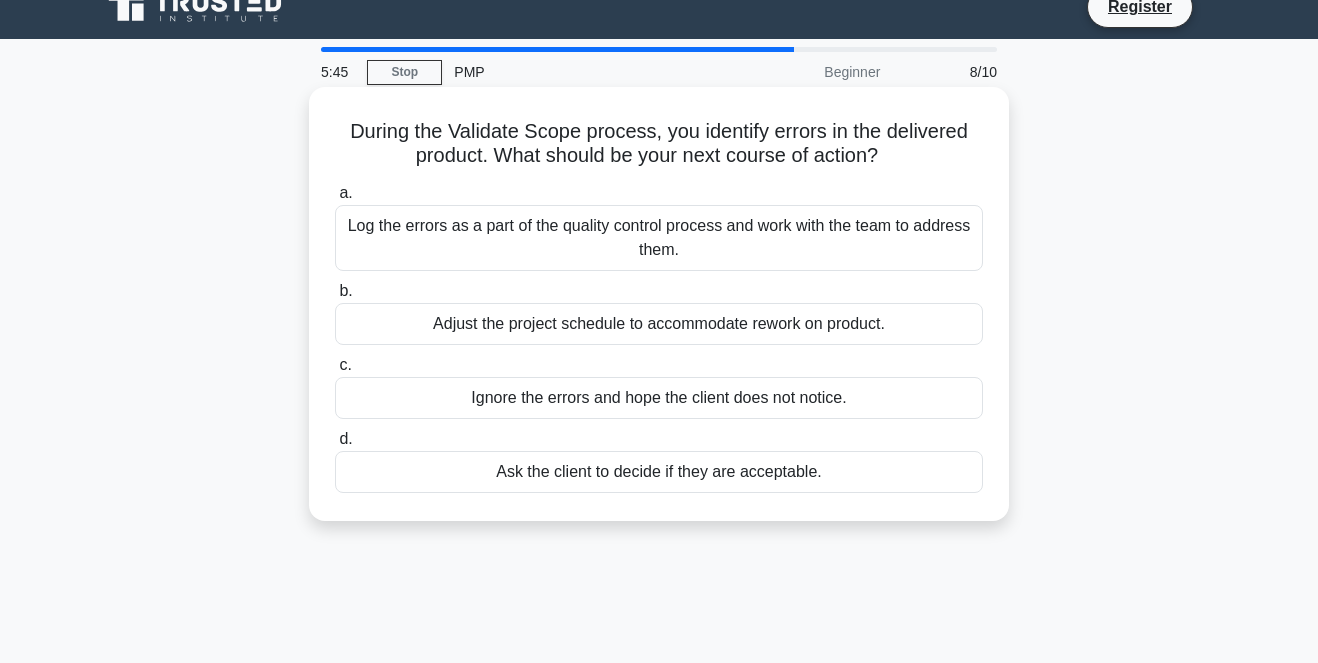 scroll, scrollTop: 0, scrollLeft: 0, axis: both 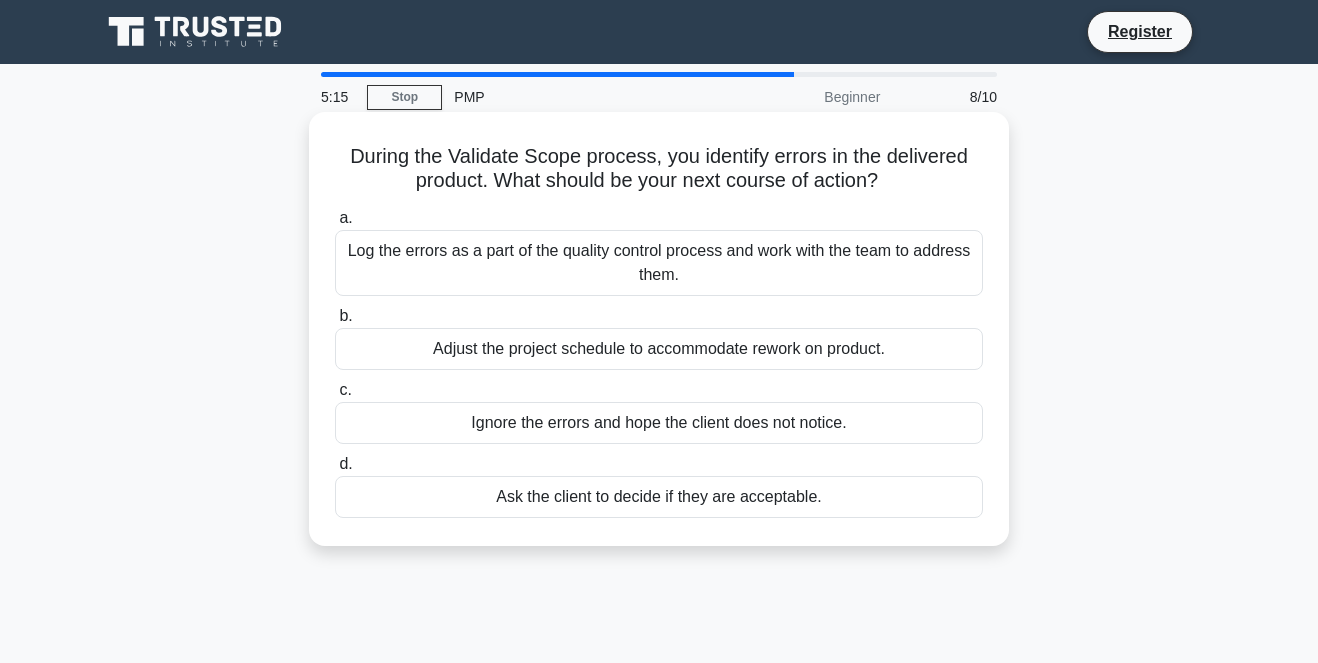 click on "Log the errors as a part of the quality control process and work with the team to address them." at bounding box center [659, 263] 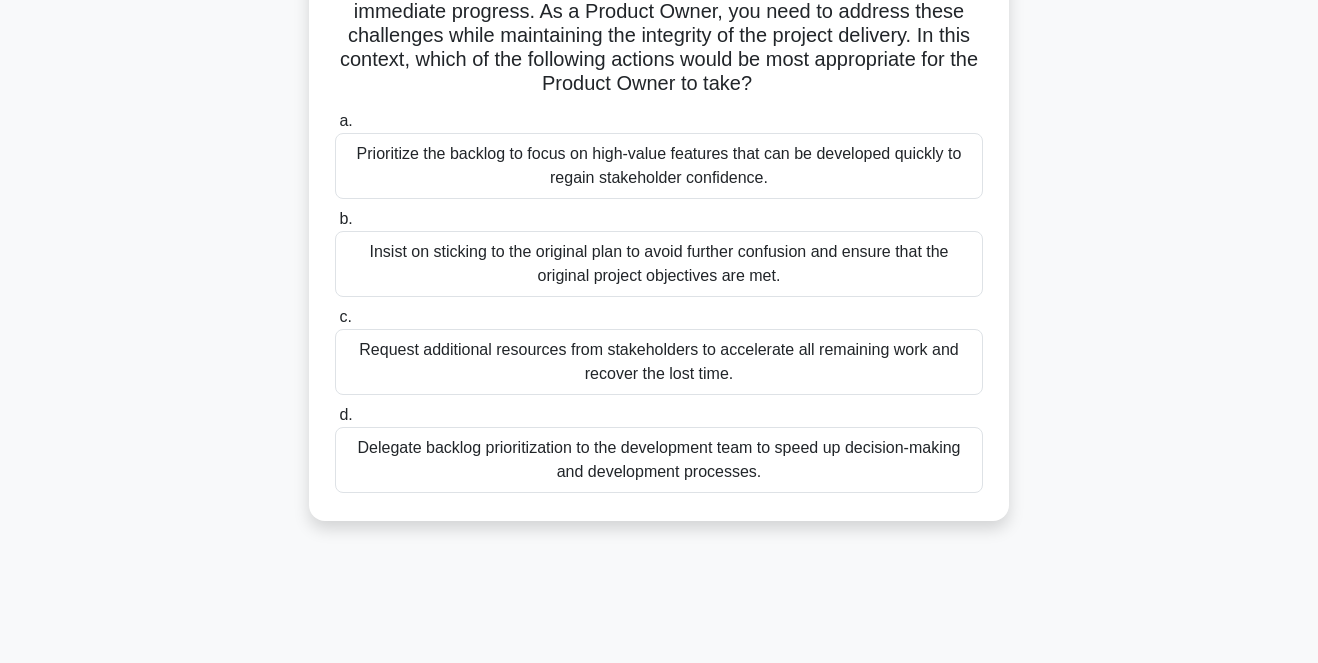 scroll, scrollTop: 273, scrollLeft: 0, axis: vertical 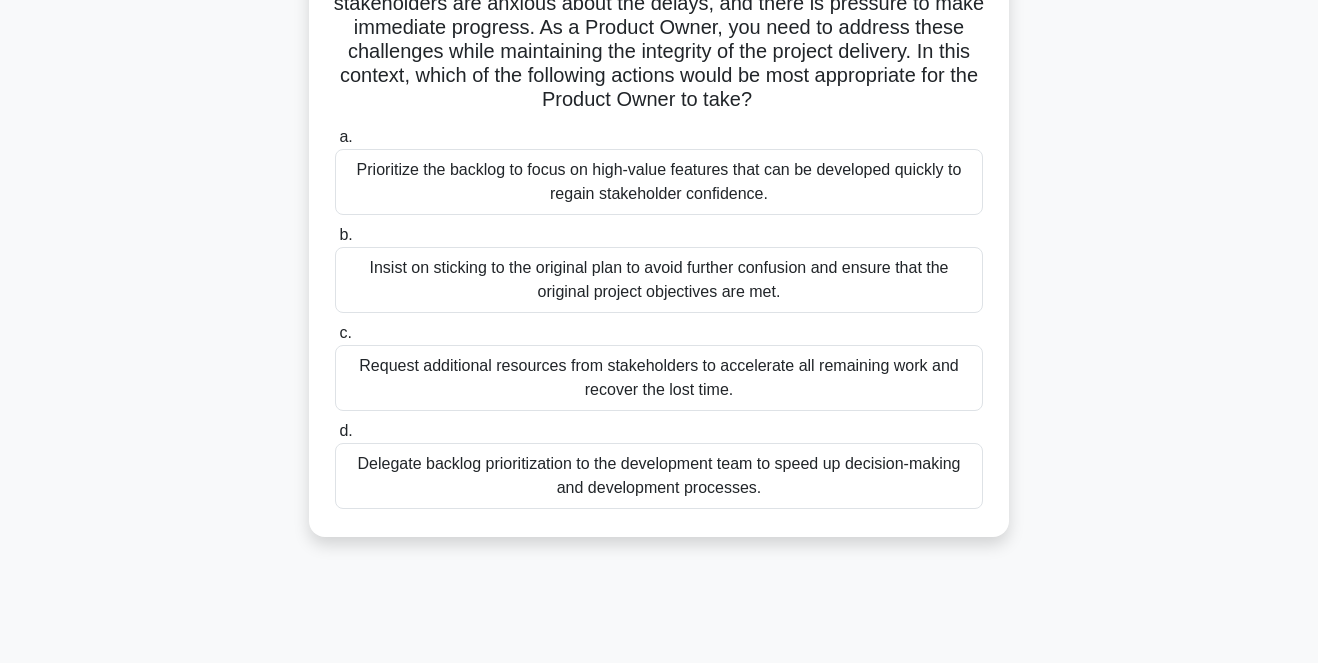 click on "Prioritize the backlog to focus on high-value features that can be developed quickly to regain stakeholder confidence." at bounding box center (659, 182) 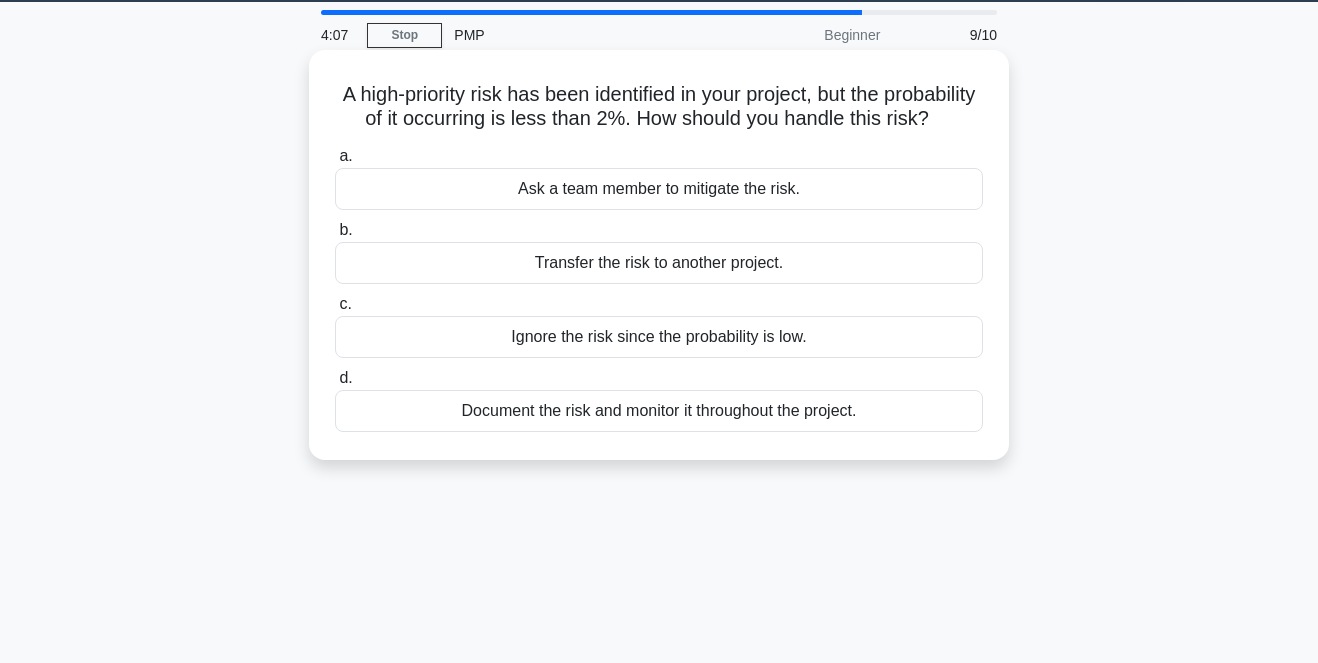 scroll, scrollTop: 0, scrollLeft: 0, axis: both 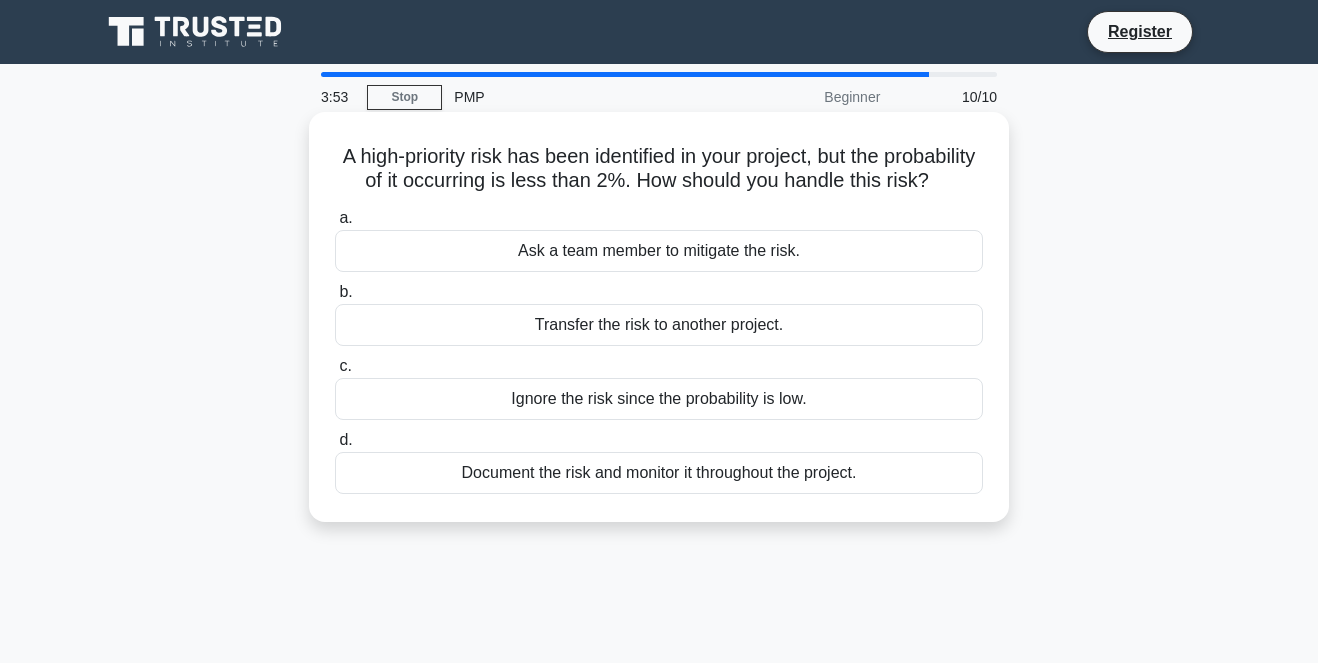 click on "Document the risk and monitor it throughout the project." at bounding box center (659, 473) 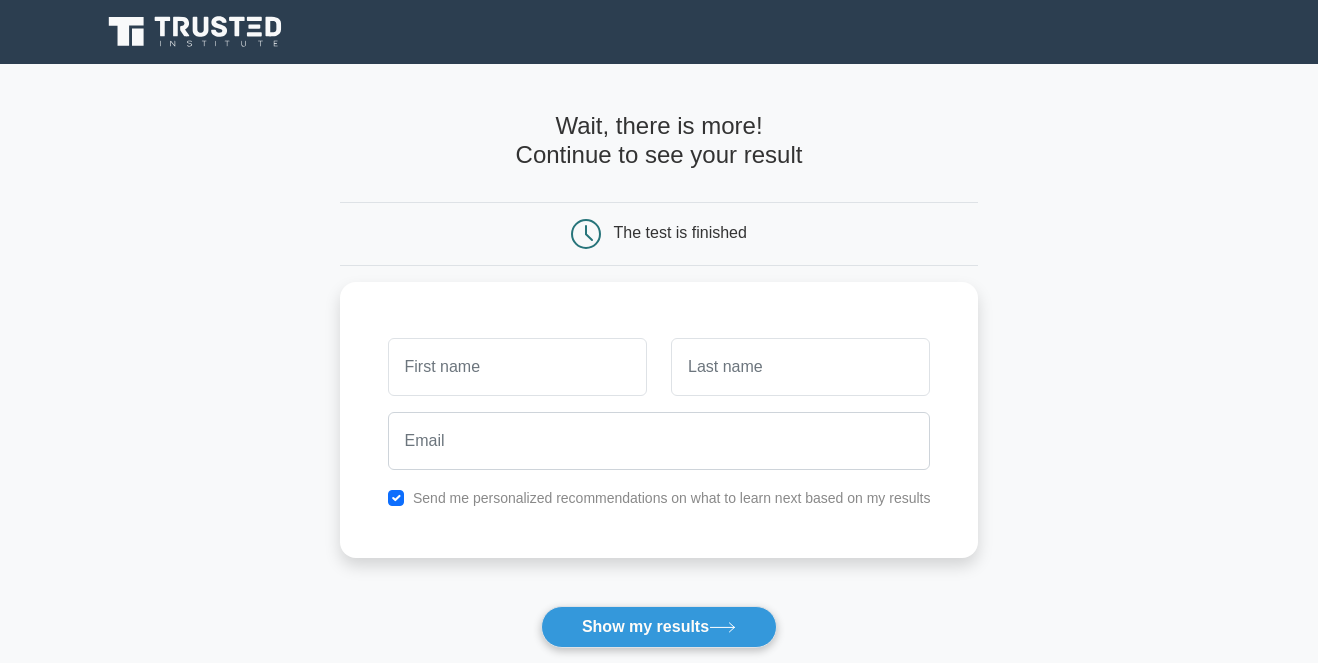 scroll, scrollTop: 0, scrollLeft: 0, axis: both 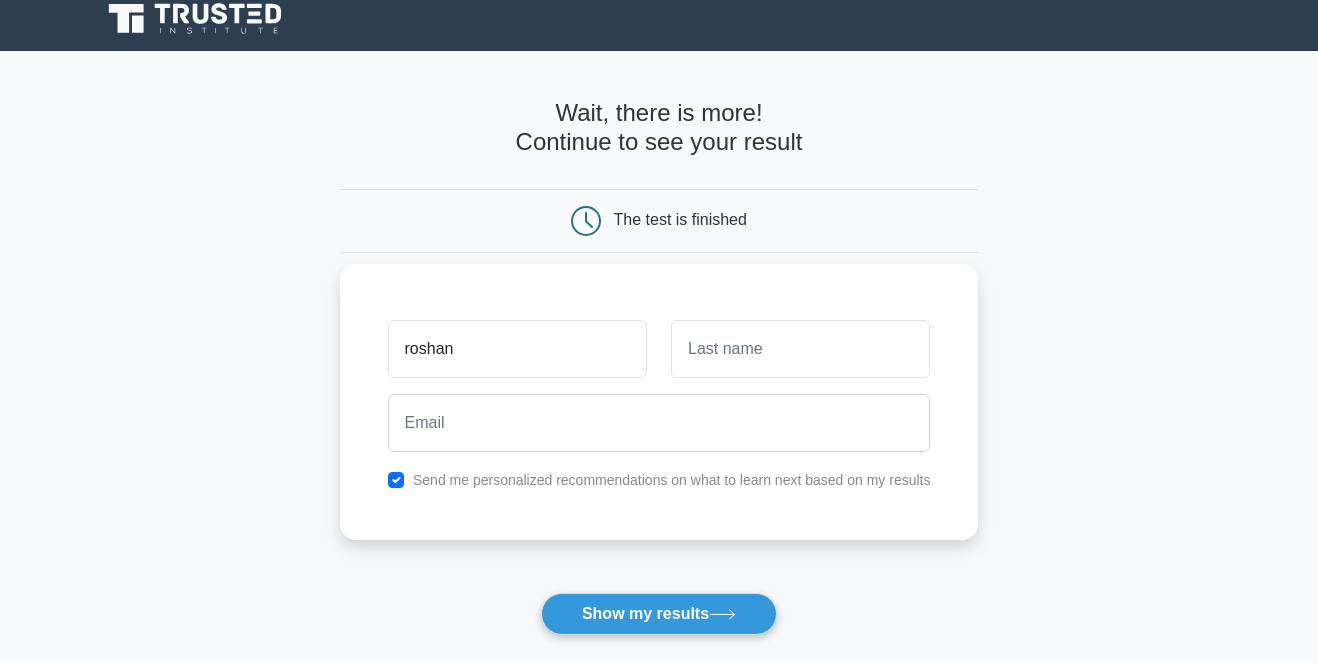 type on "roshan" 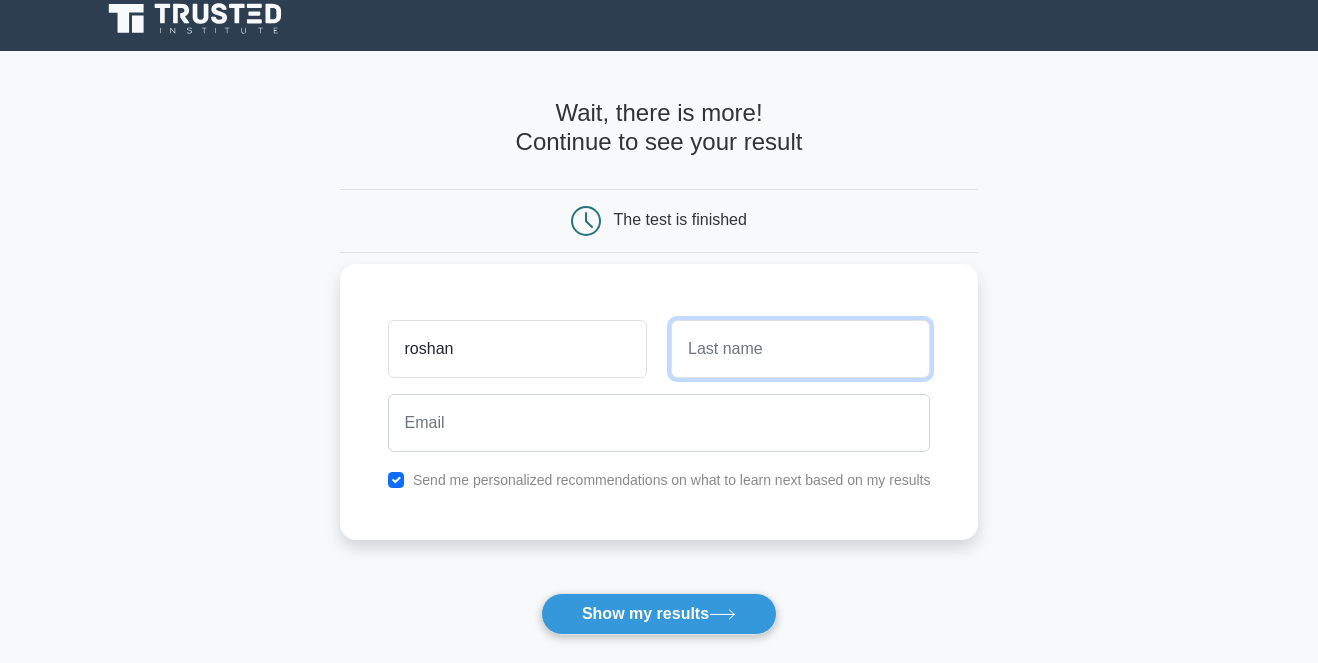 click at bounding box center [800, 349] 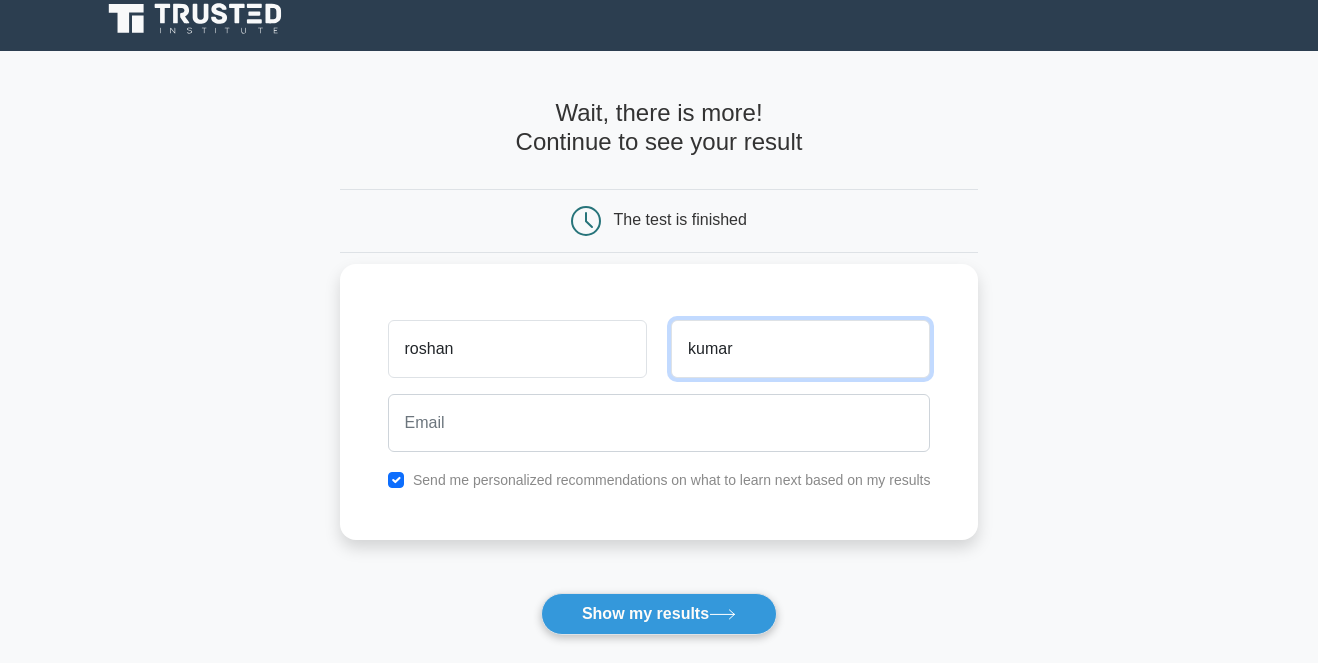 type on "kumar" 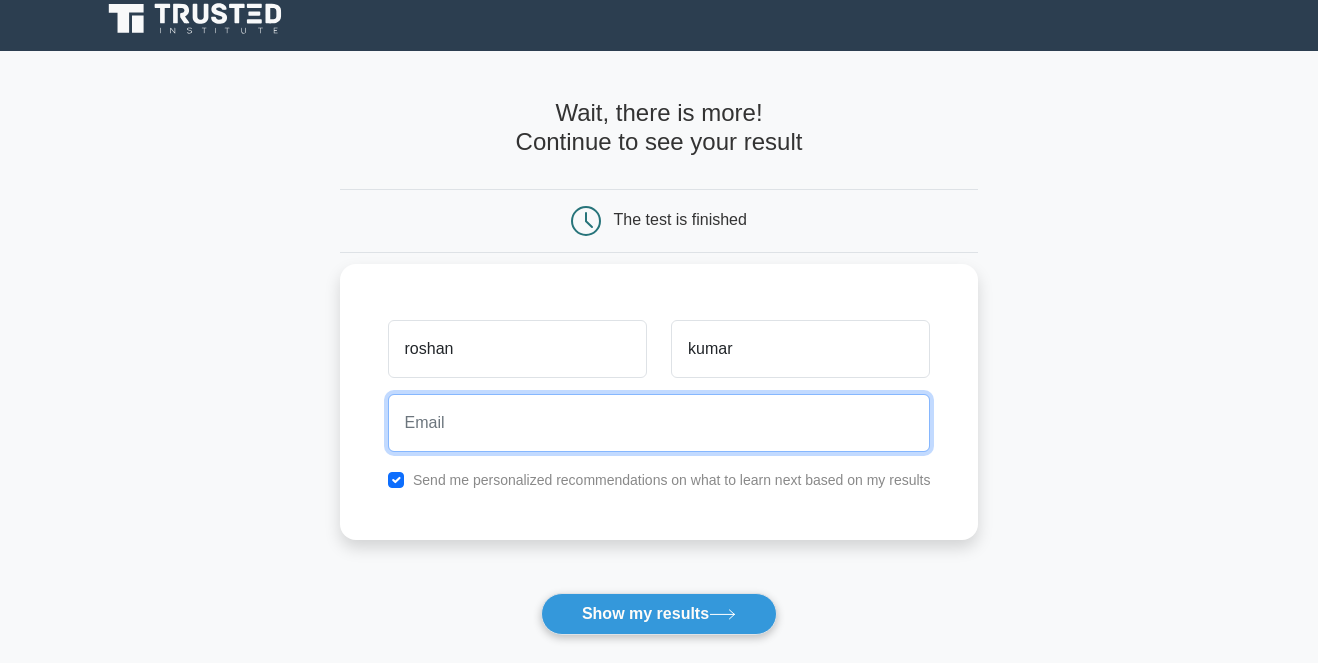 click at bounding box center (659, 423) 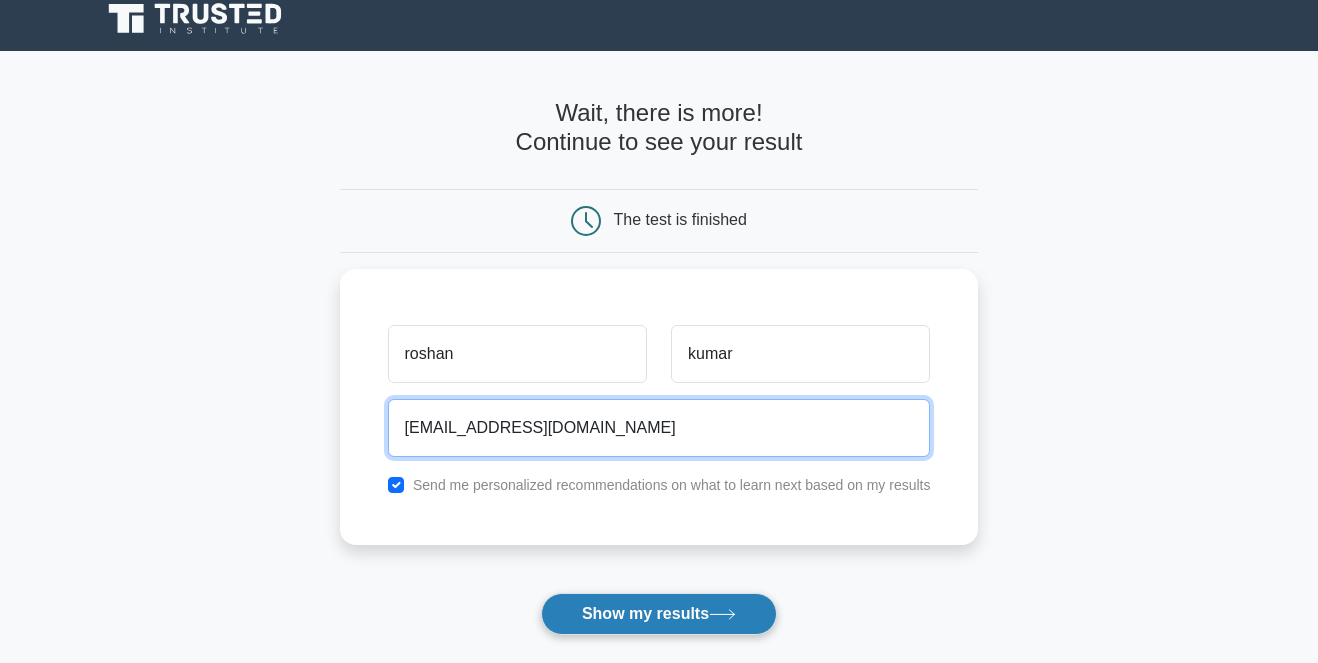 scroll, scrollTop: 18, scrollLeft: 0, axis: vertical 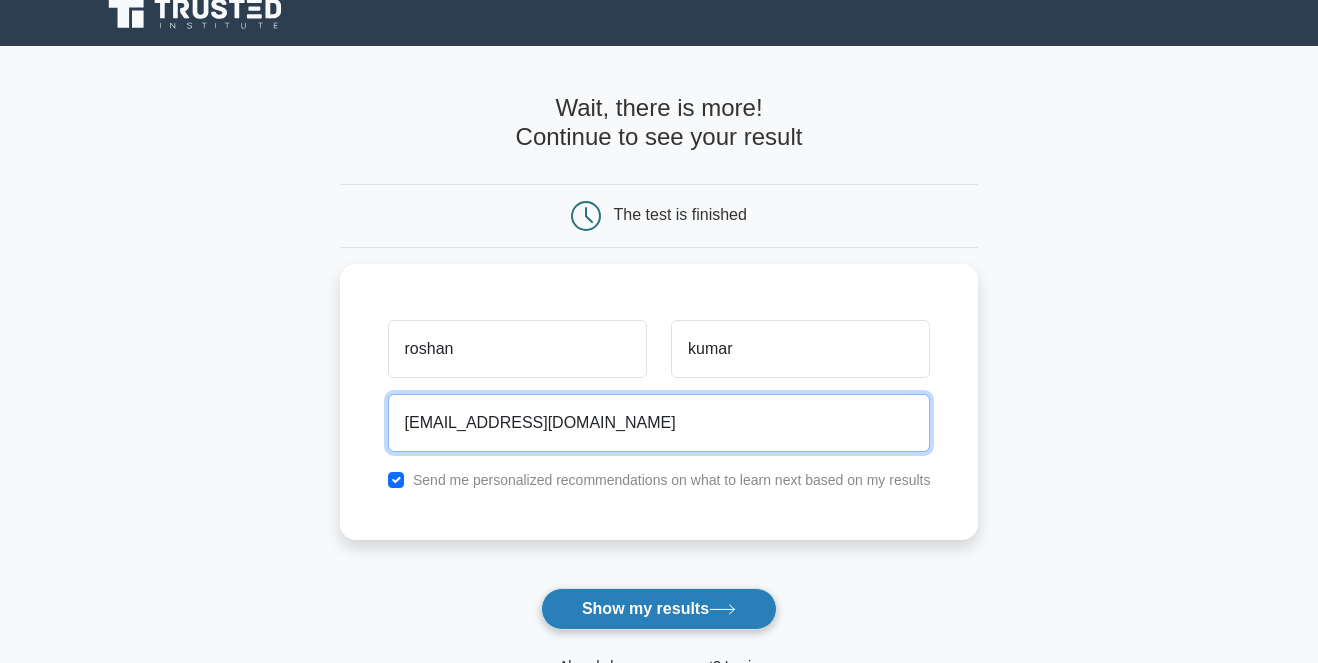 type on "roshansiva1817@gmail.com" 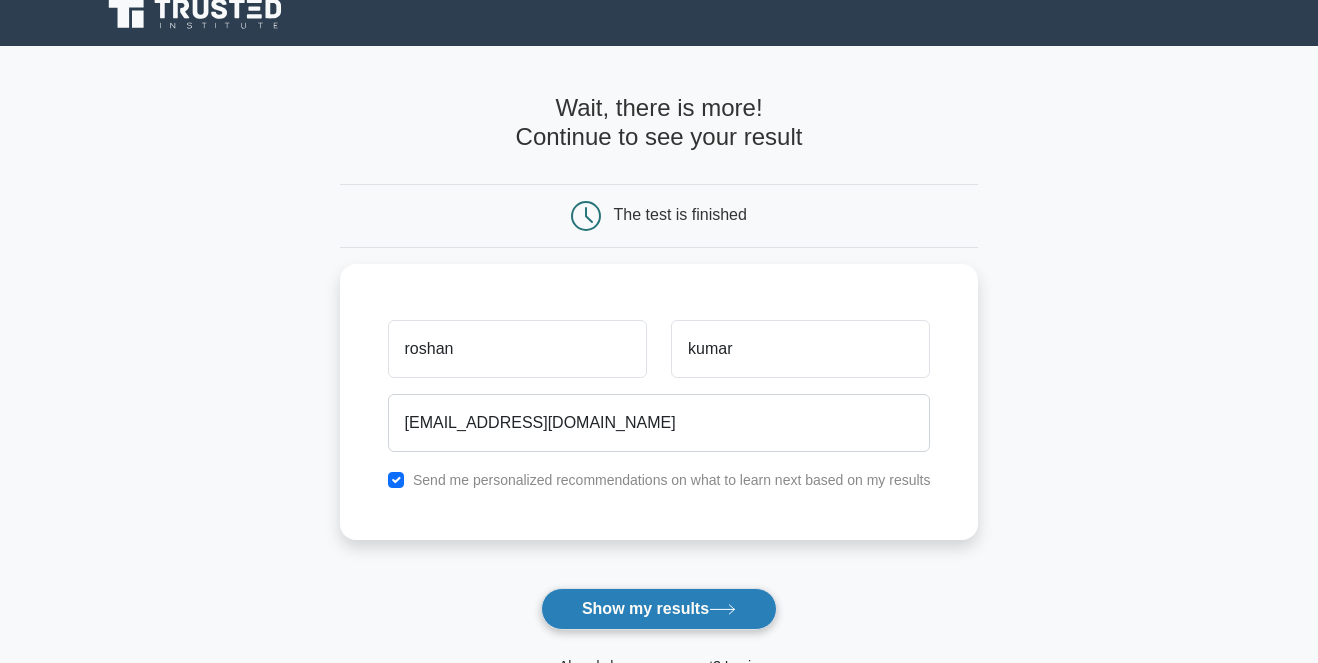 click on "Show my results" at bounding box center [659, 609] 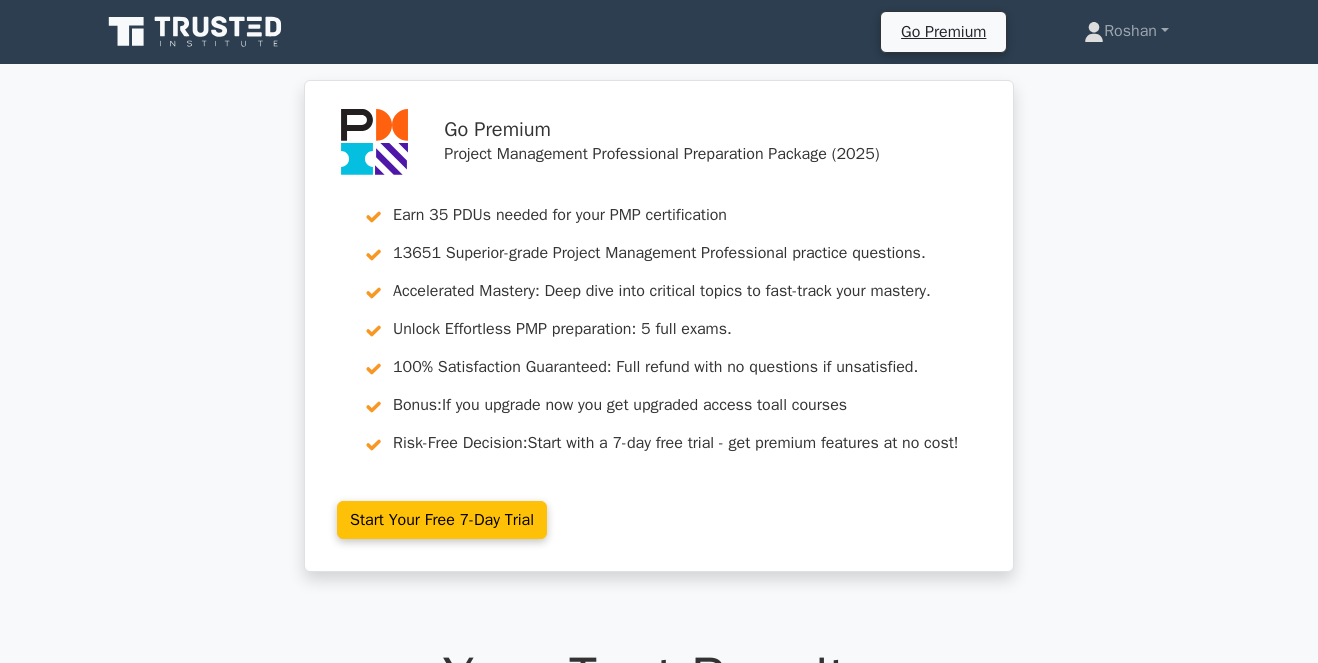 scroll, scrollTop: 0, scrollLeft: 0, axis: both 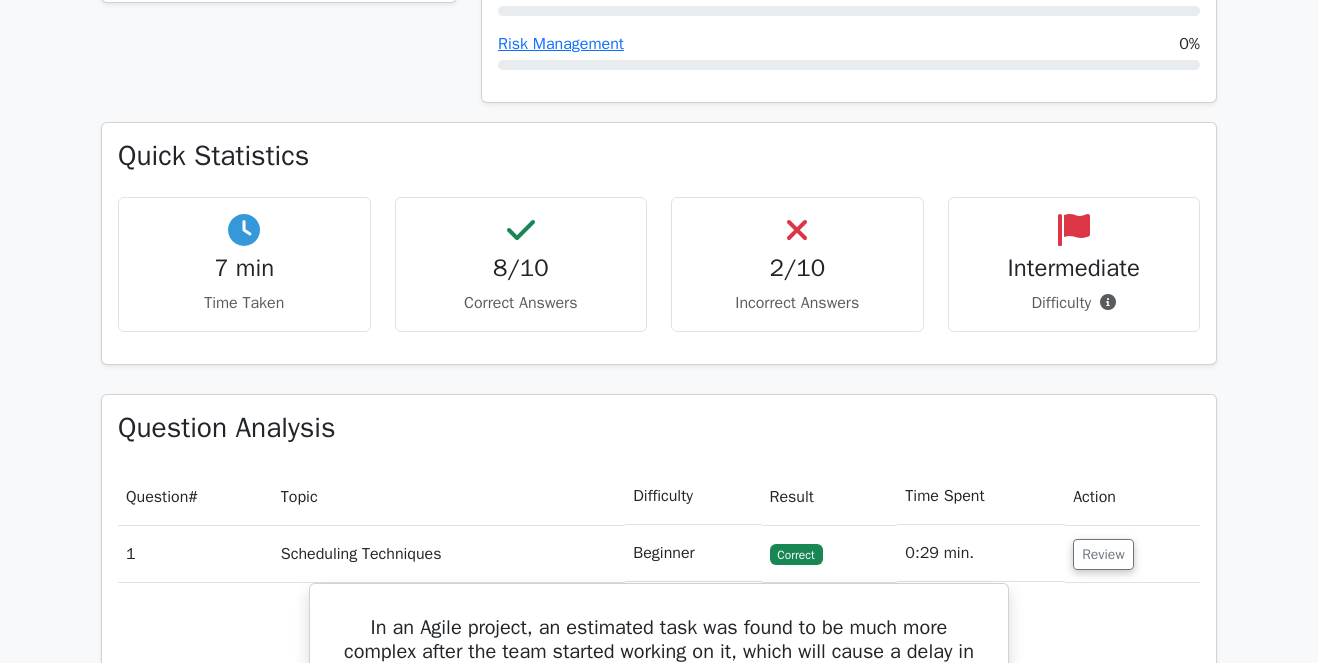 click on "2/10" at bounding box center (797, 268) 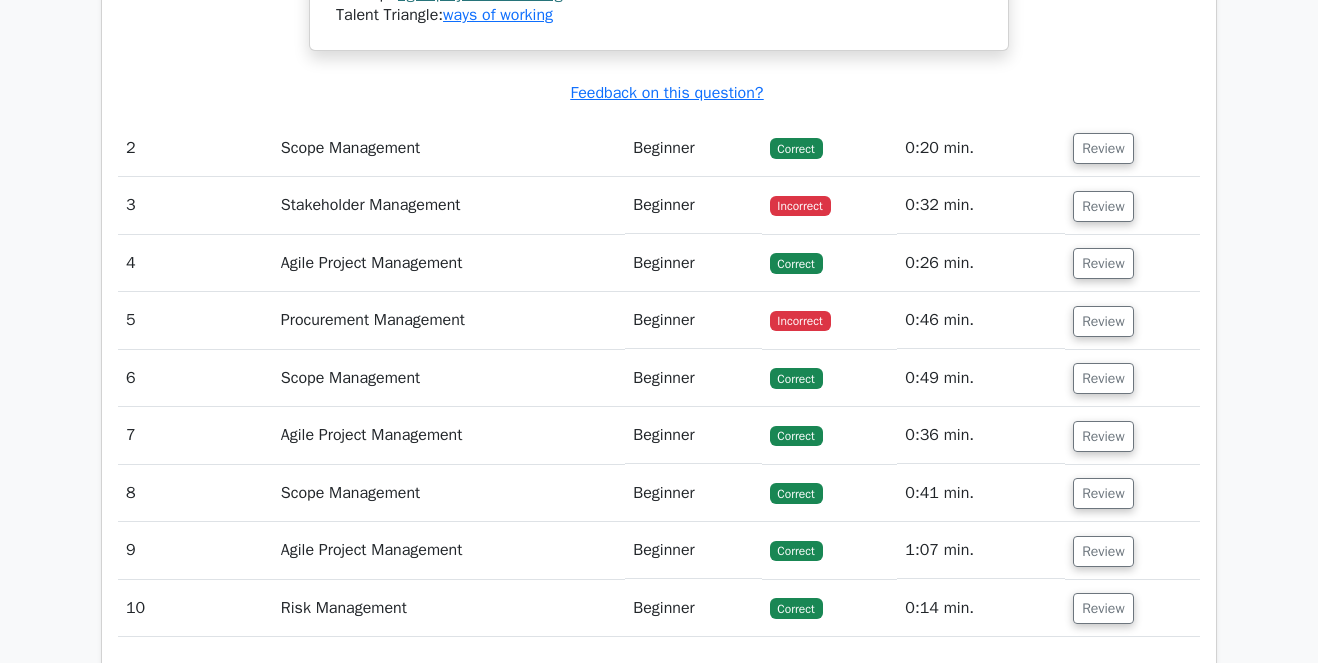 scroll, scrollTop: 2349, scrollLeft: 0, axis: vertical 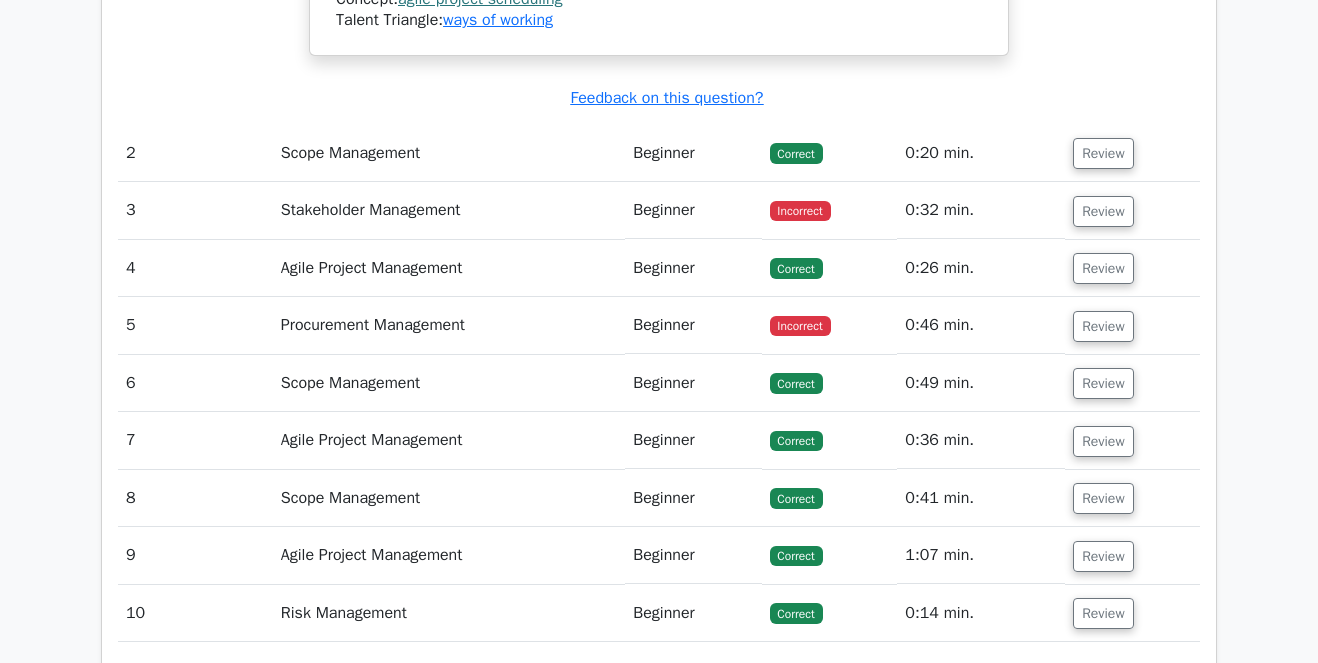 click on "Beginner" at bounding box center (693, 153) 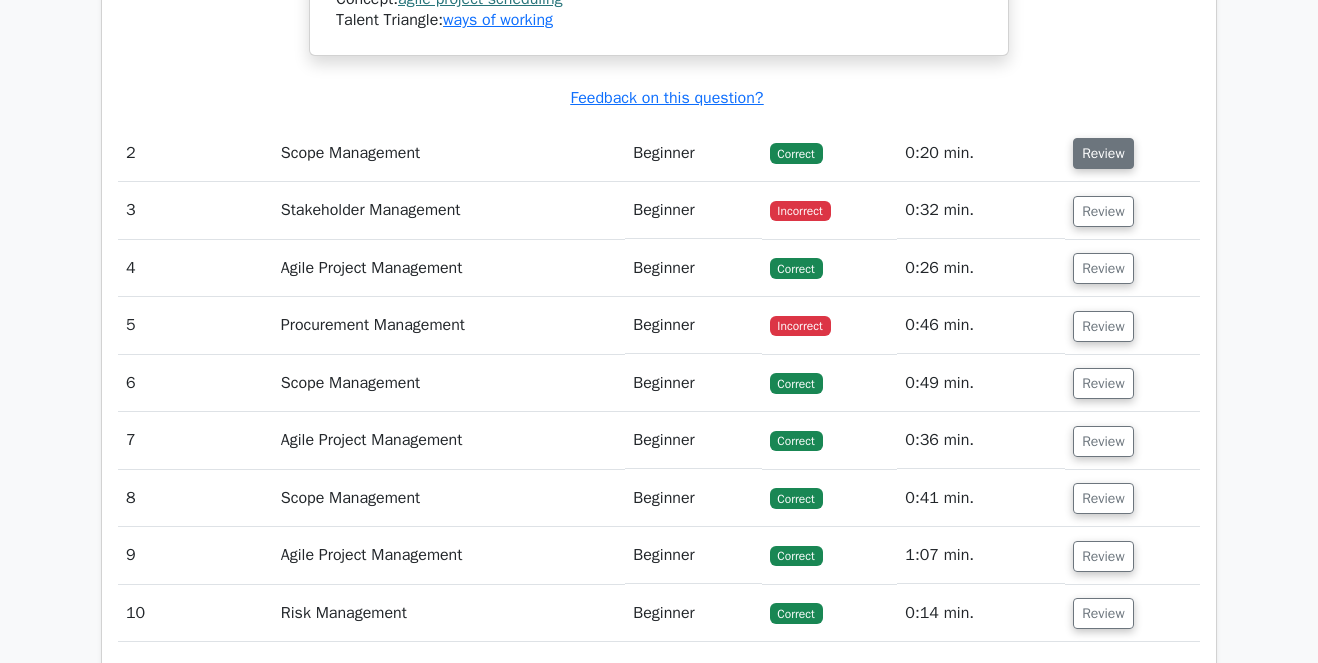 click on "Review" at bounding box center (1103, 153) 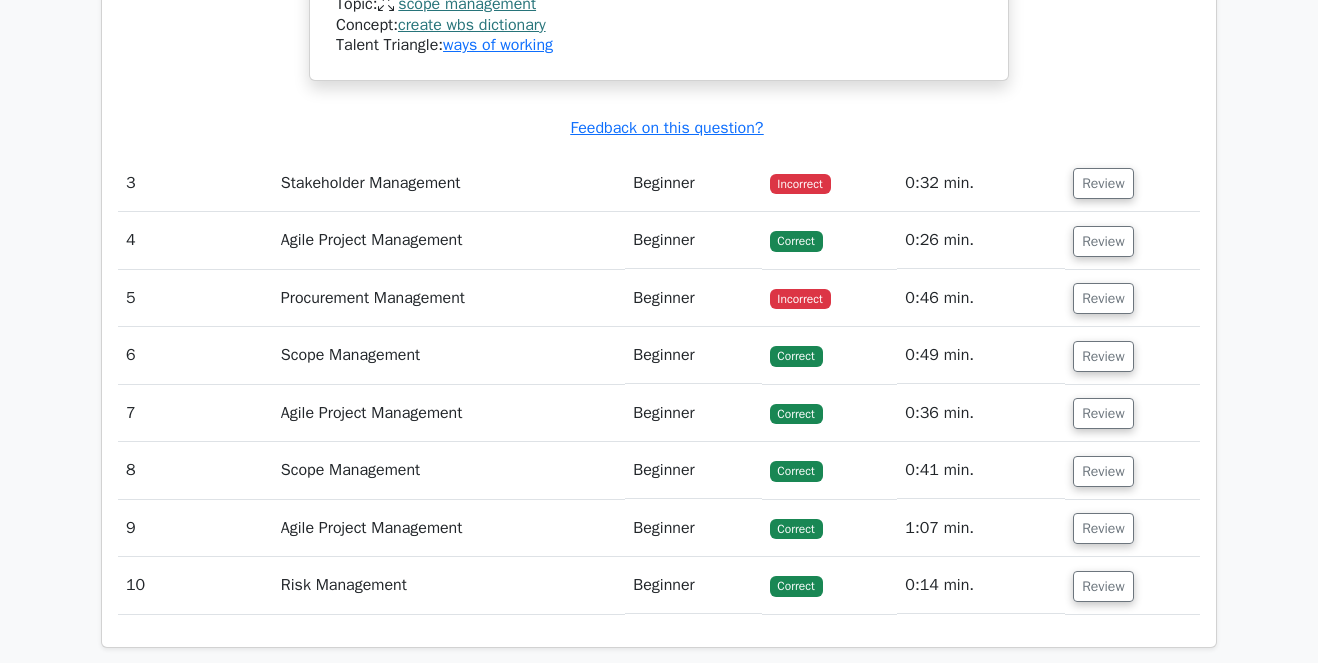 scroll, scrollTop: 3253, scrollLeft: 0, axis: vertical 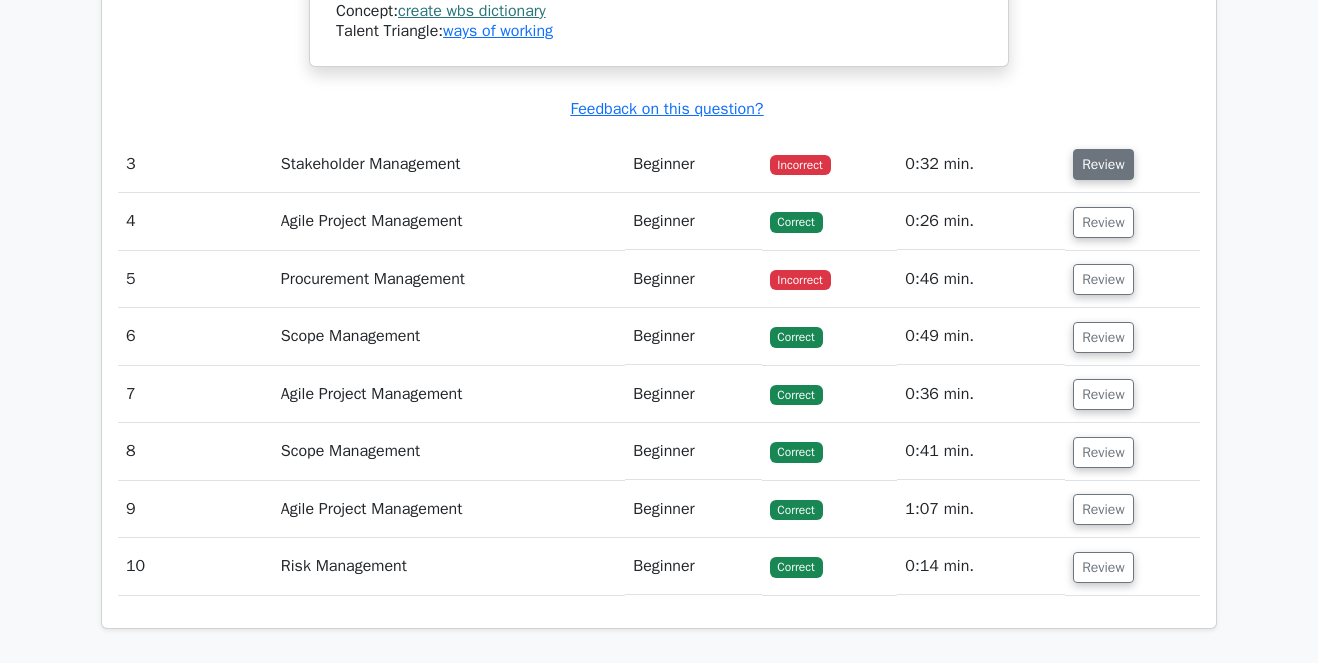 click on "Review" at bounding box center (1103, 164) 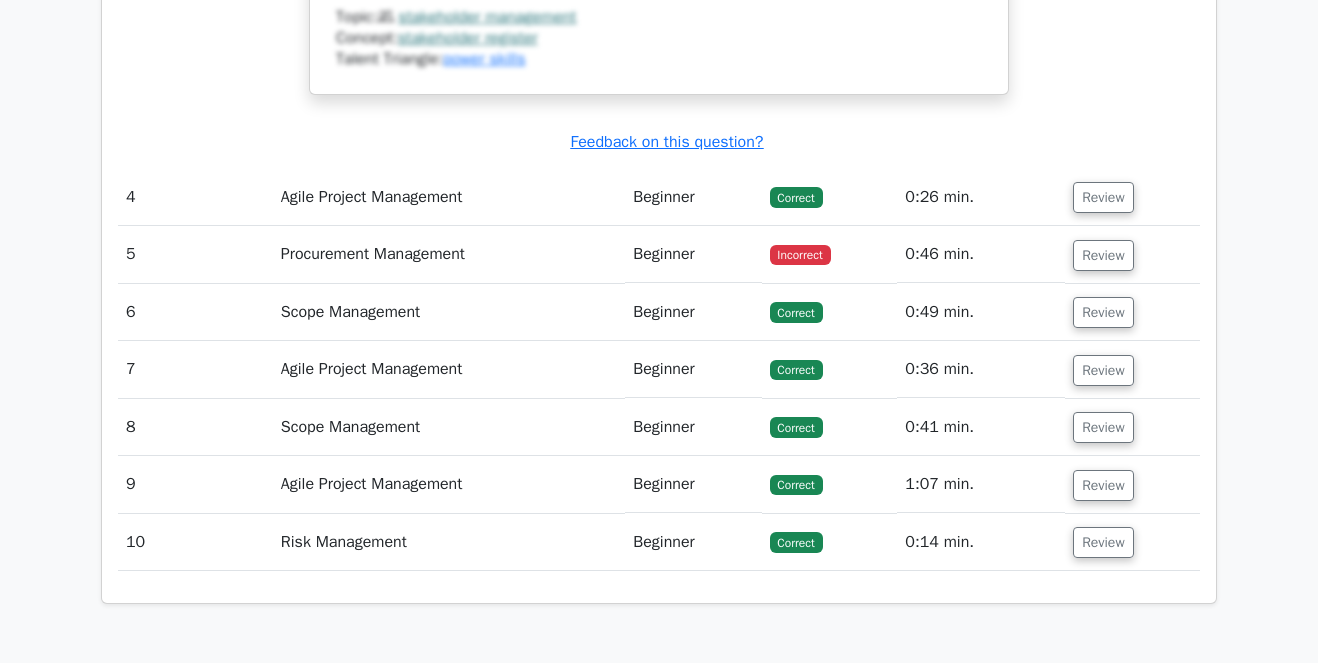 scroll, scrollTop: 4135, scrollLeft: 0, axis: vertical 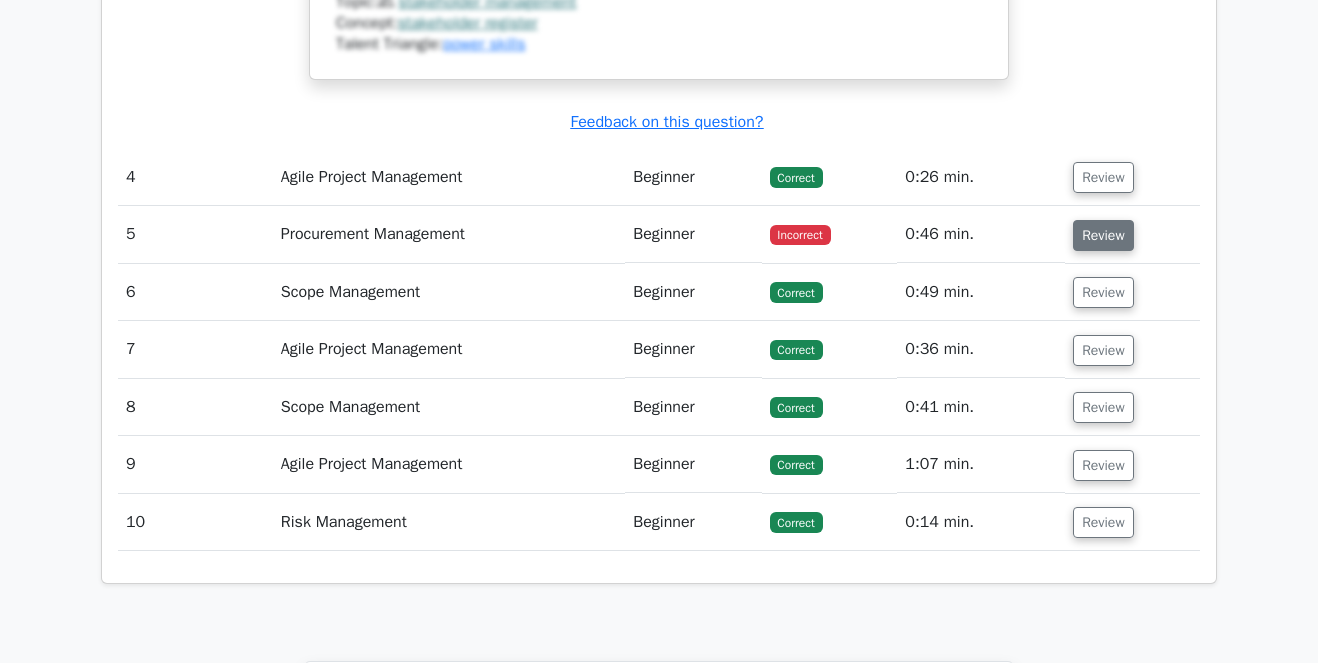 click on "Review" at bounding box center (1103, 235) 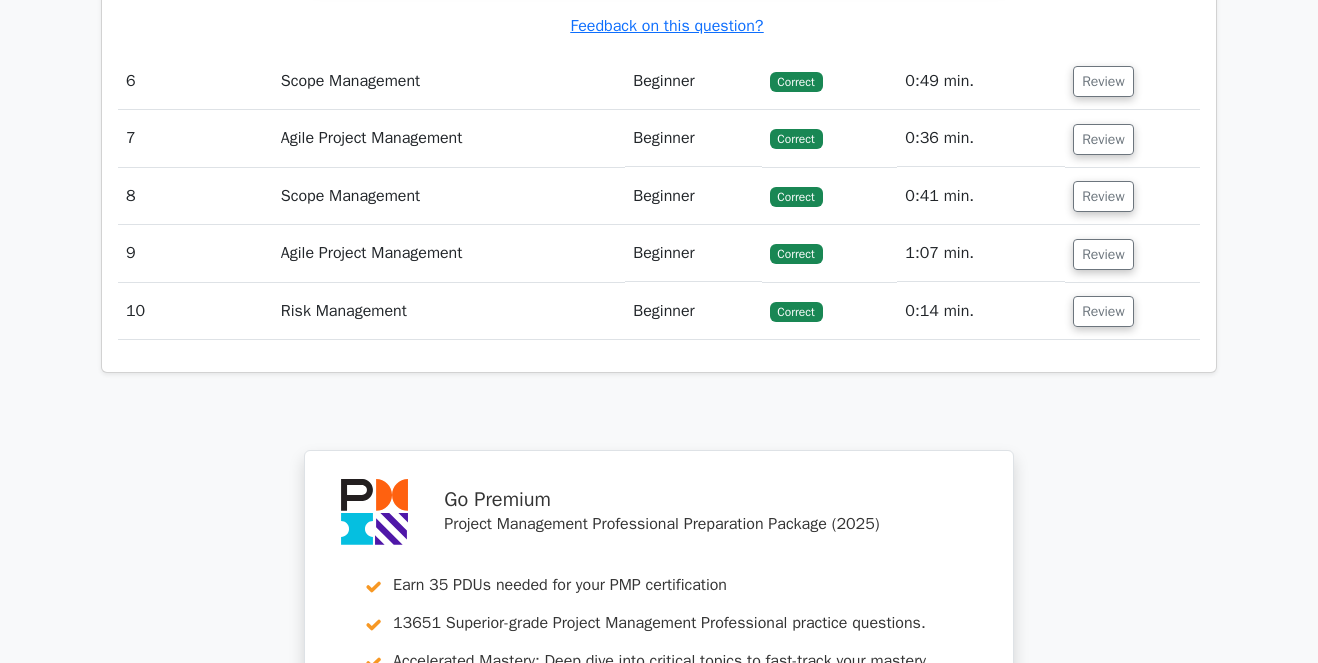 scroll, scrollTop: 5178, scrollLeft: 0, axis: vertical 